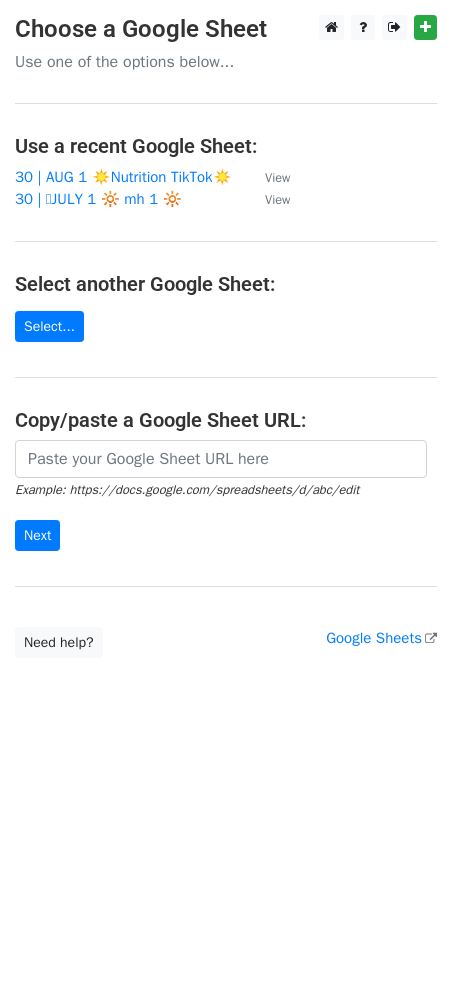 scroll, scrollTop: 0, scrollLeft: 0, axis: both 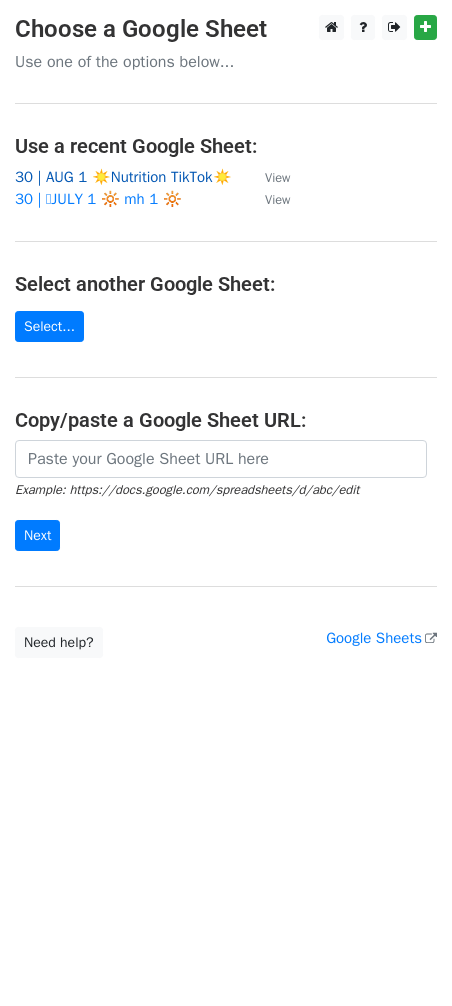 click on "30 | AUG 1 ☀️Nutrition TikTok☀️" at bounding box center [123, 177] 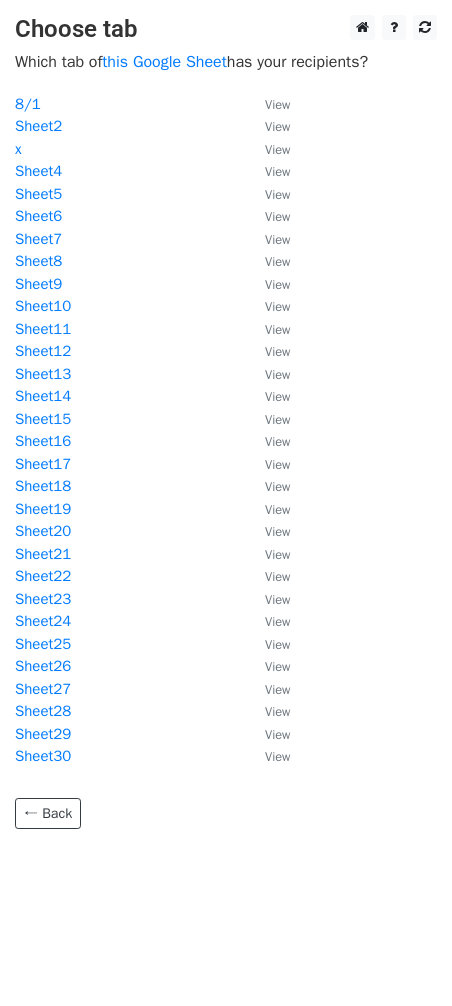 scroll, scrollTop: 0, scrollLeft: 0, axis: both 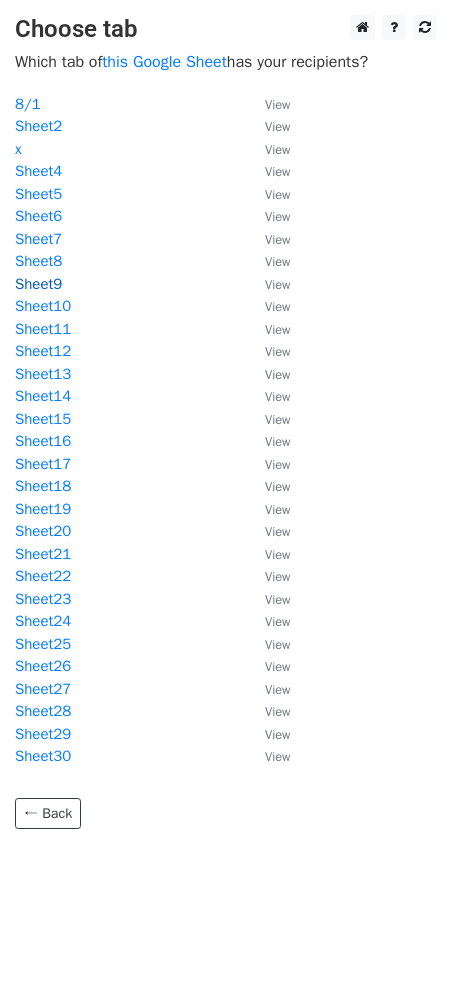 click on "Sheet9" at bounding box center [38, 284] 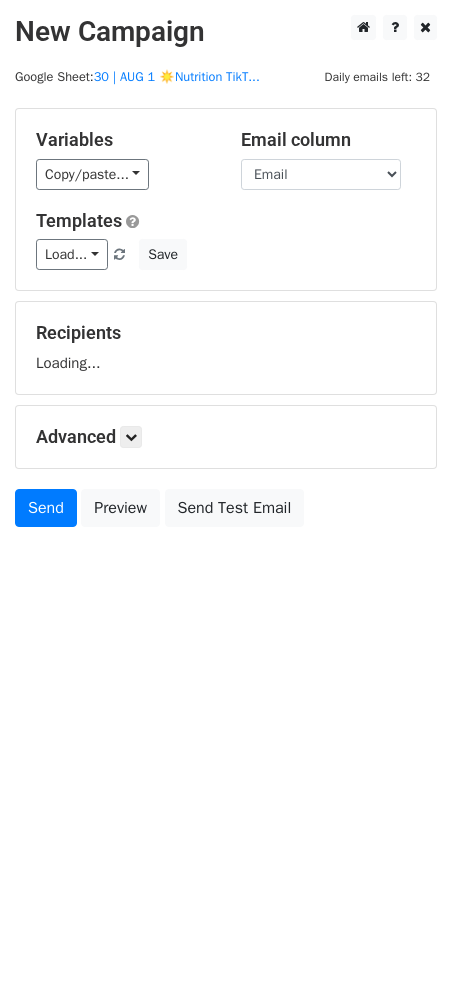 scroll, scrollTop: 0, scrollLeft: 0, axis: both 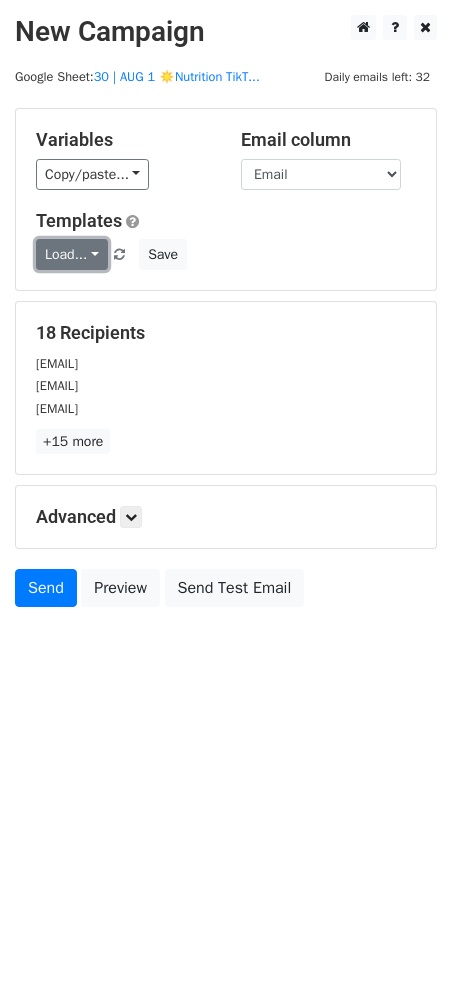 click on "Load..." at bounding box center [72, 254] 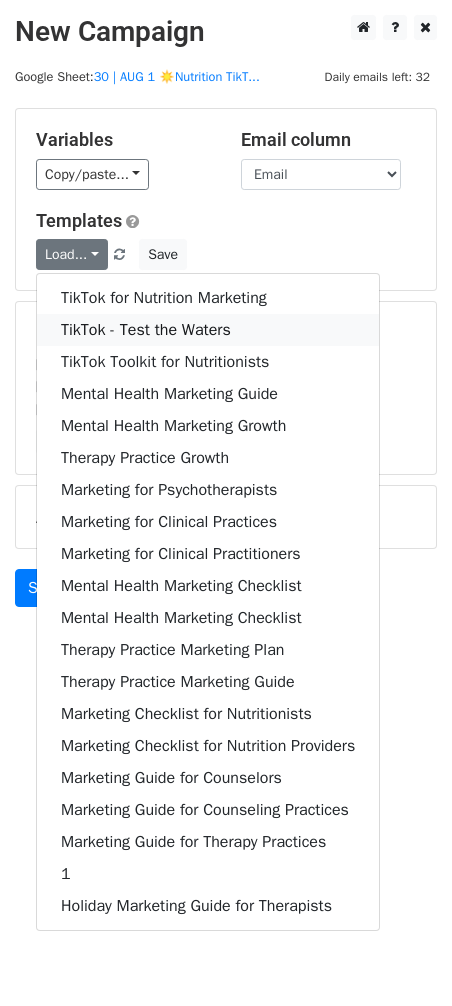 click on "TikTok - Test the Waters" at bounding box center (208, 330) 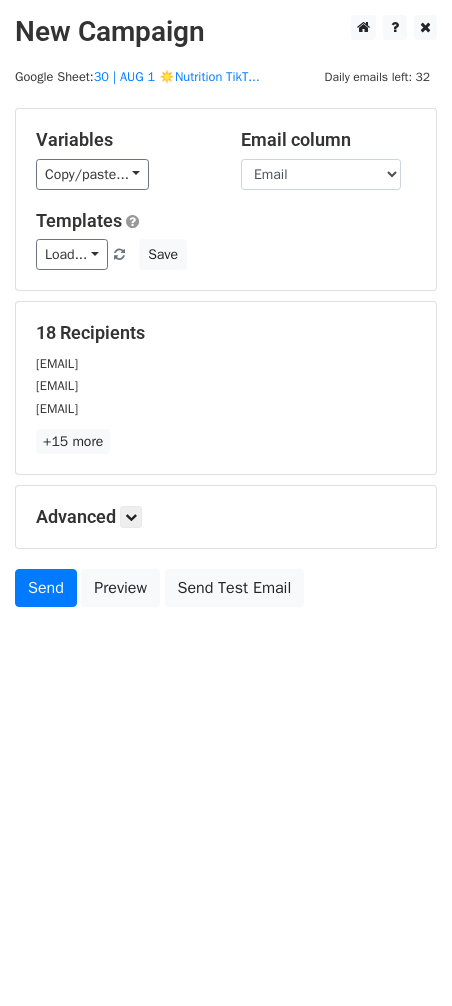 click on "Advanced" at bounding box center [226, 517] 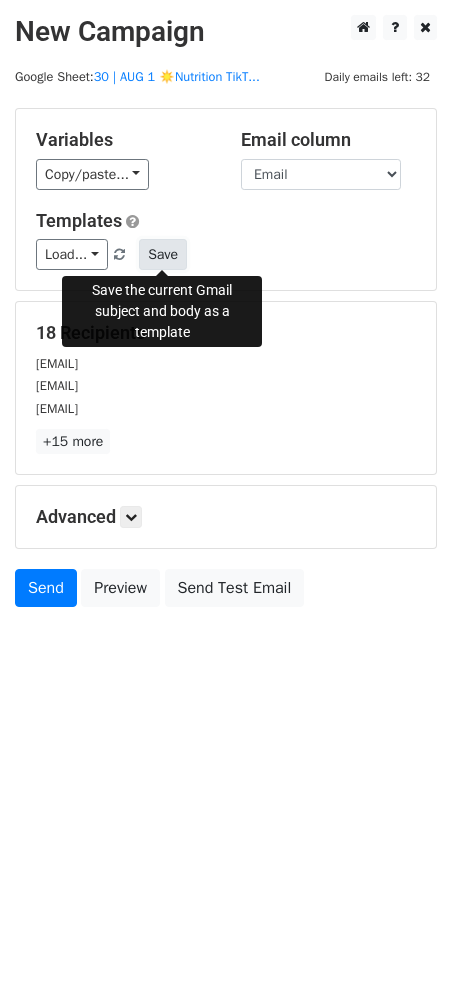 click on "Save" at bounding box center [163, 254] 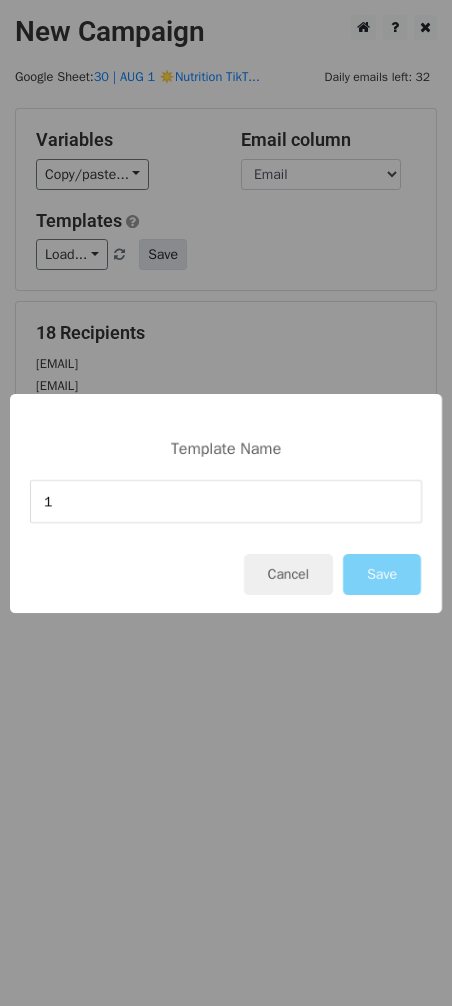 type on "1" 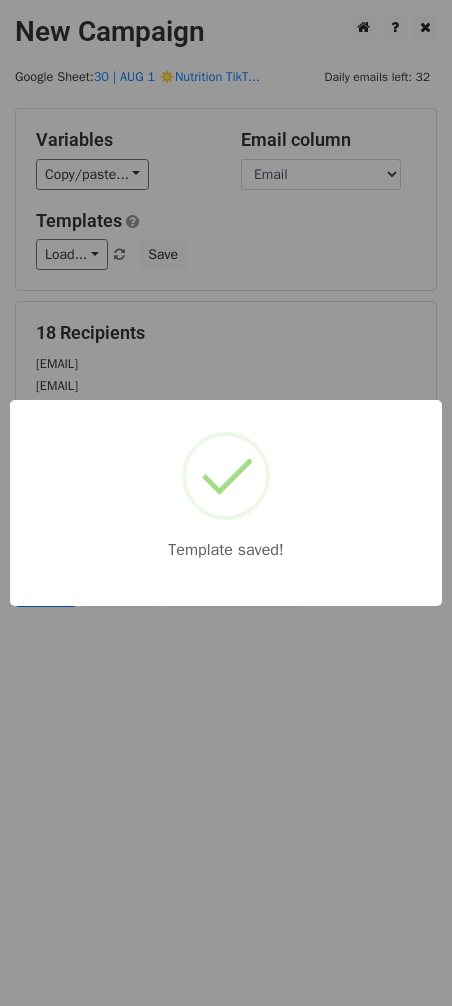 click on "Template saved!" at bounding box center (226, 503) 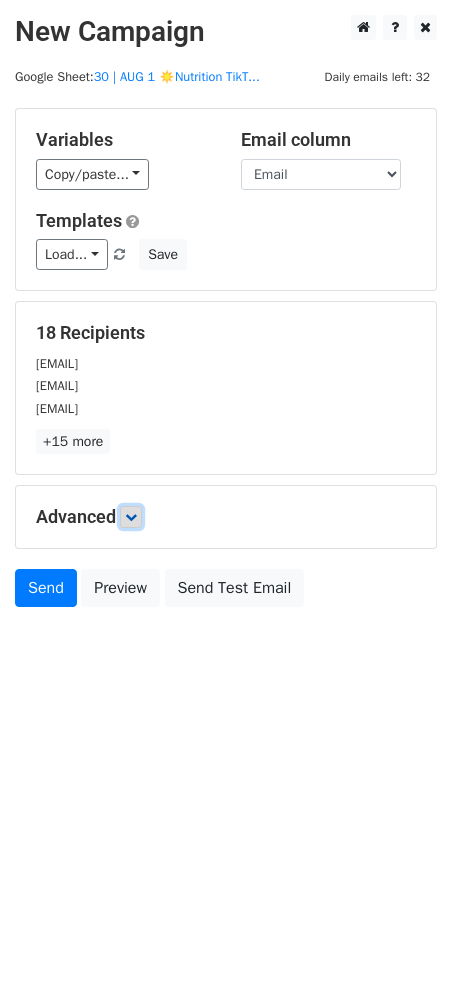 click at bounding box center (131, 517) 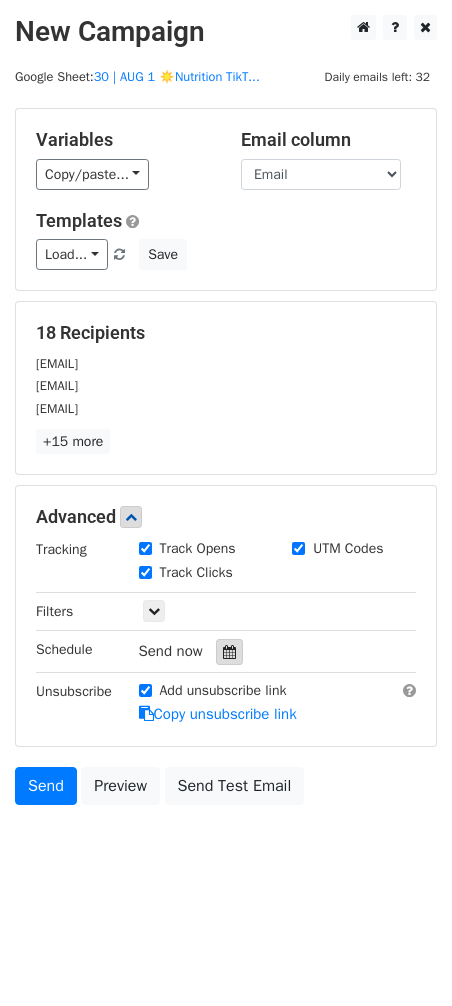 click at bounding box center [229, 652] 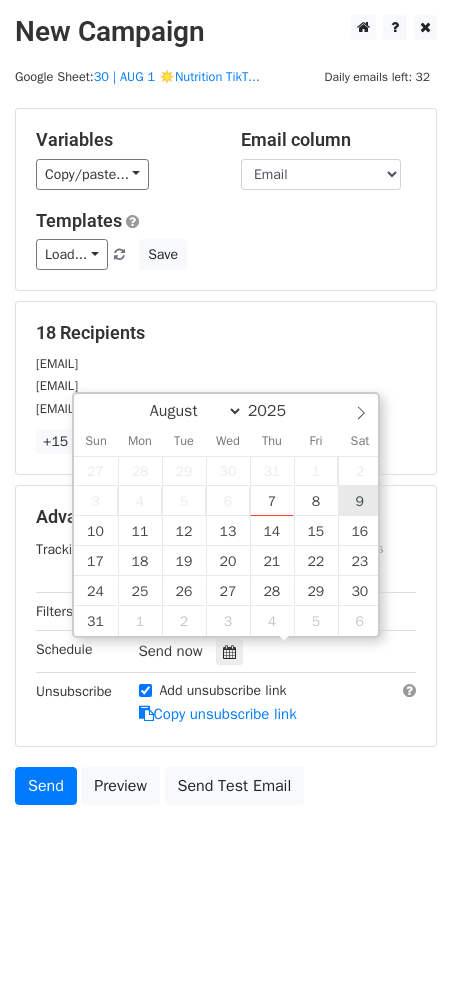 type on "2025-08-09 12:00" 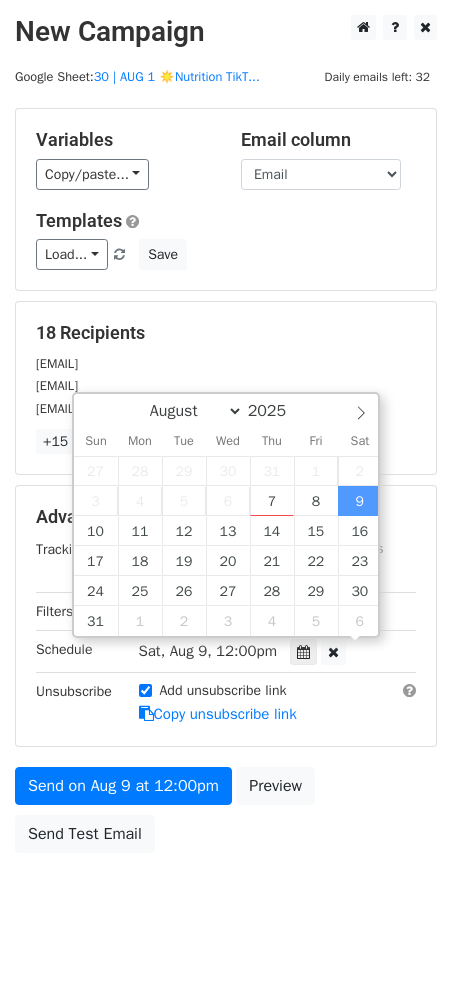 scroll, scrollTop: 0, scrollLeft: 0, axis: both 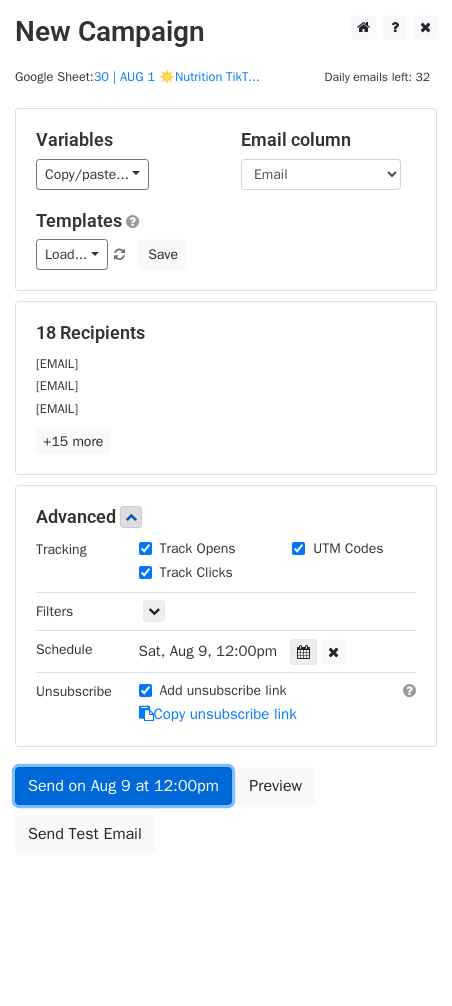 click on "Send on Aug 9 at 12:00pm" at bounding box center [123, 786] 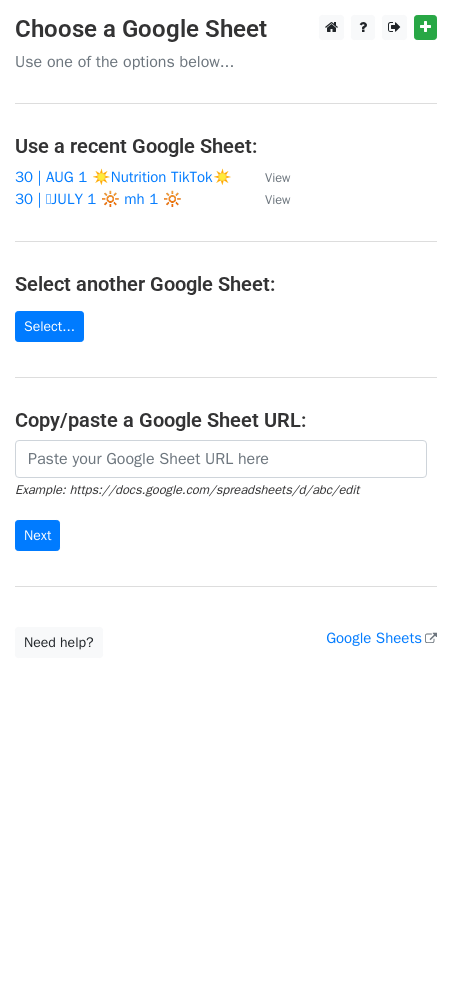 scroll, scrollTop: 0, scrollLeft: 0, axis: both 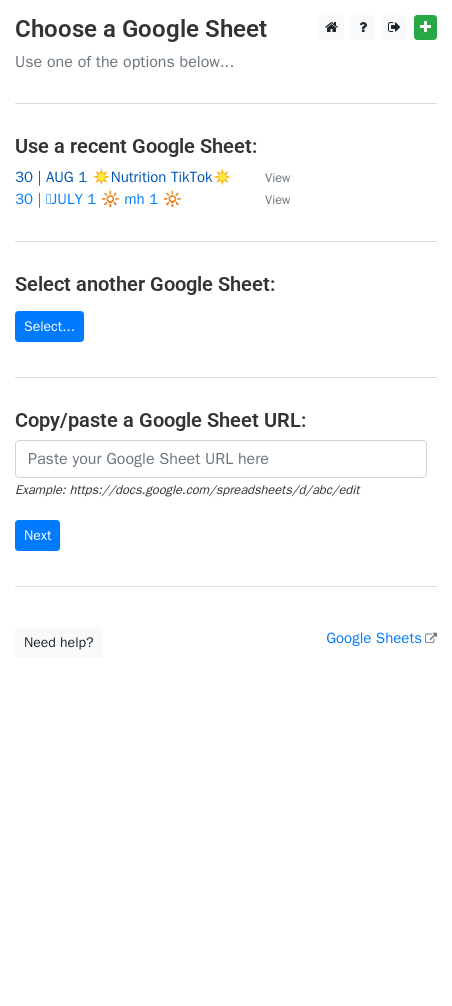 click on "30 | AUG 1 ☀️Nutrition TikTok☀️" at bounding box center [123, 177] 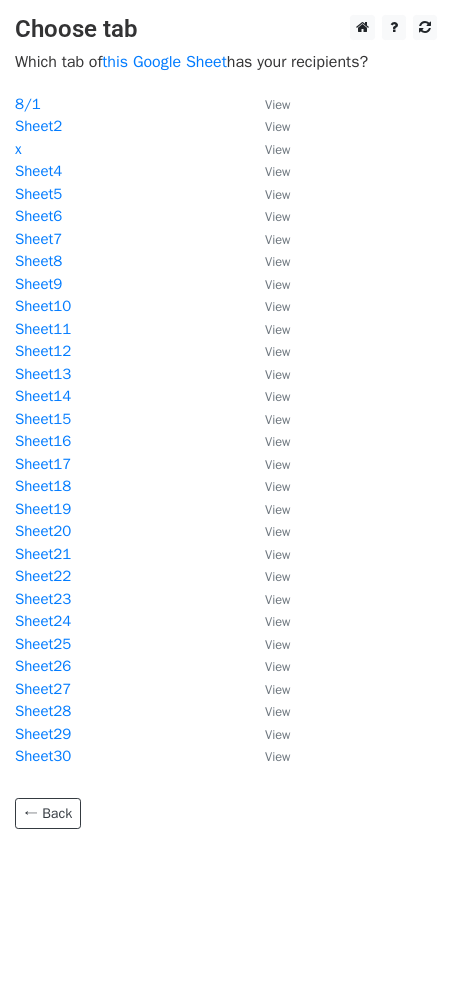 scroll, scrollTop: 0, scrollLeft: 0, axis: both 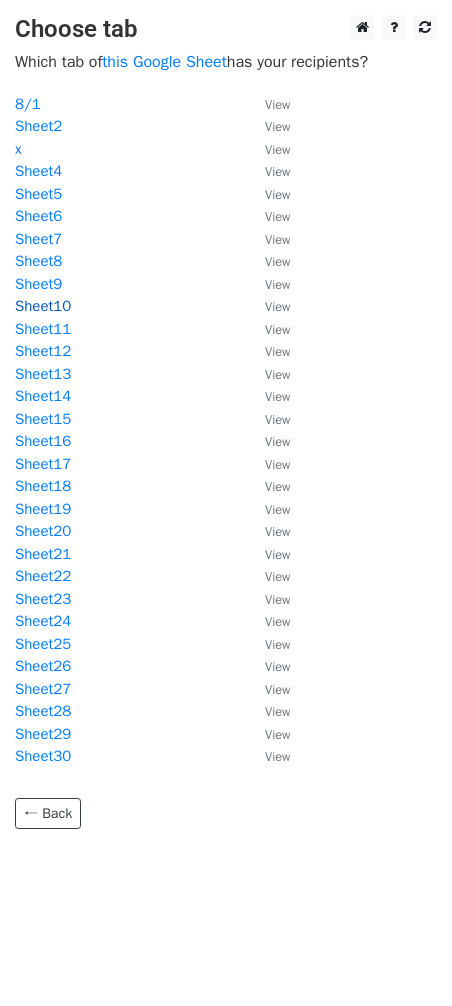 click on "Sheet10" at bounding box center [43, 306] 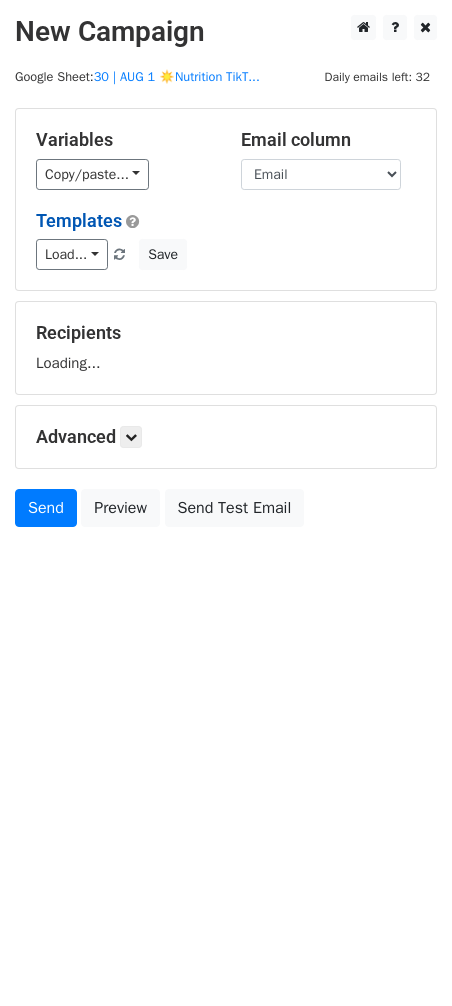 scroll, scrollTop: 0, scrollLeft: 0, axis: both 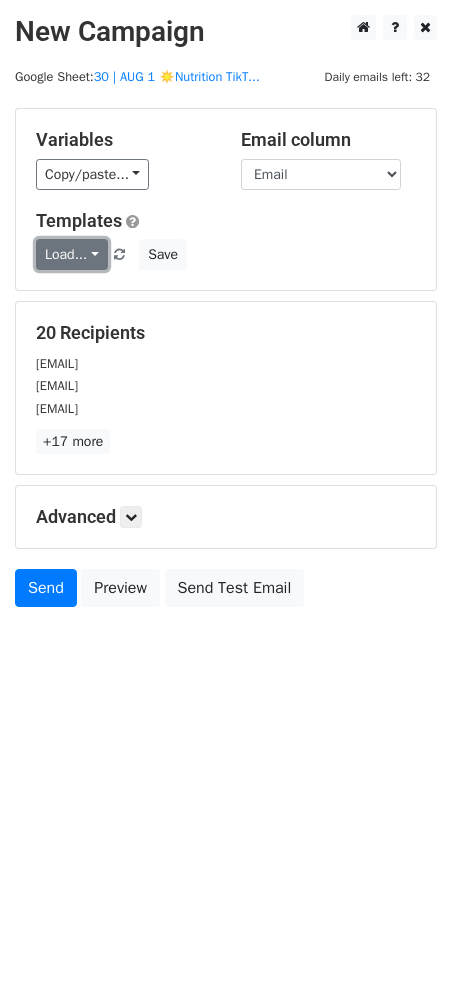 click on "Load..." at bounding box center [72, 254] 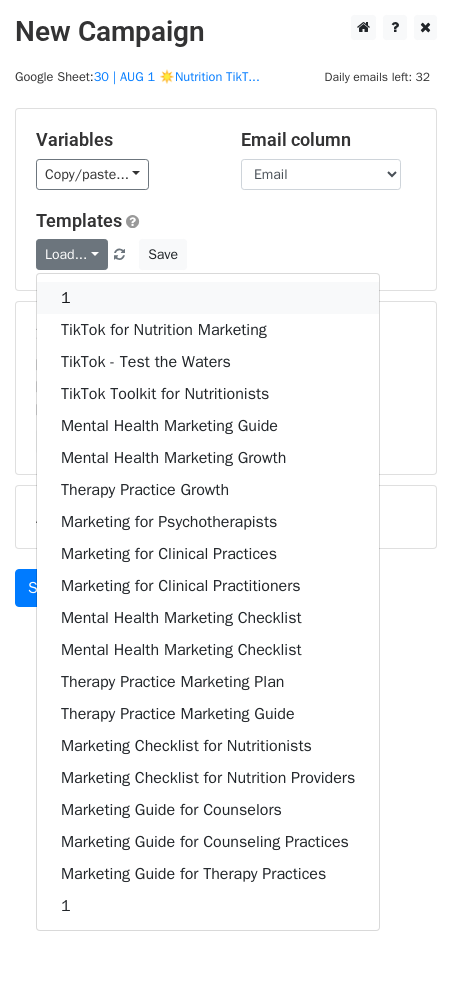 click on "1" at bounding box center [208, 298] 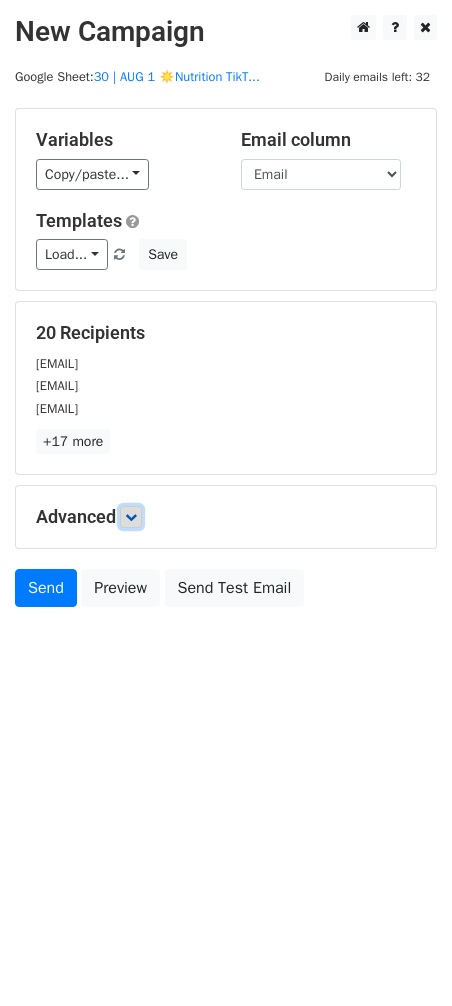 click at bounding box center [131, 517] 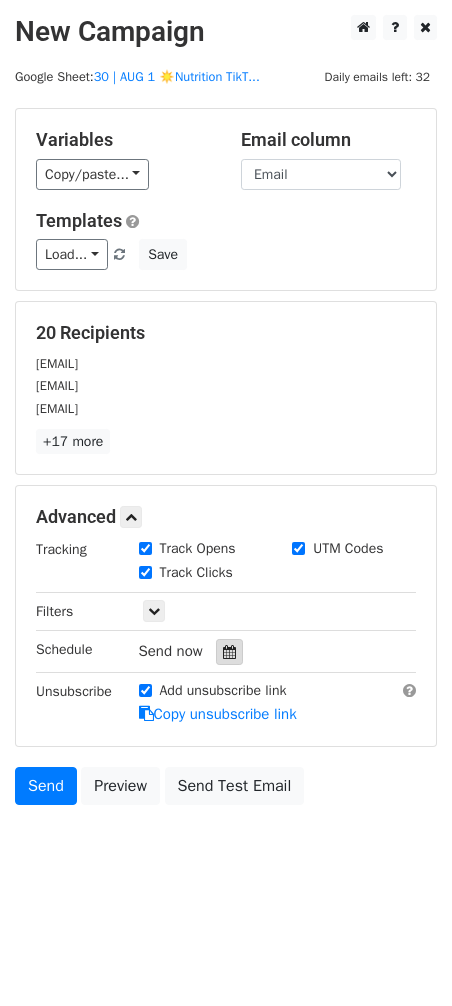 click at bounding box center [229, 652] 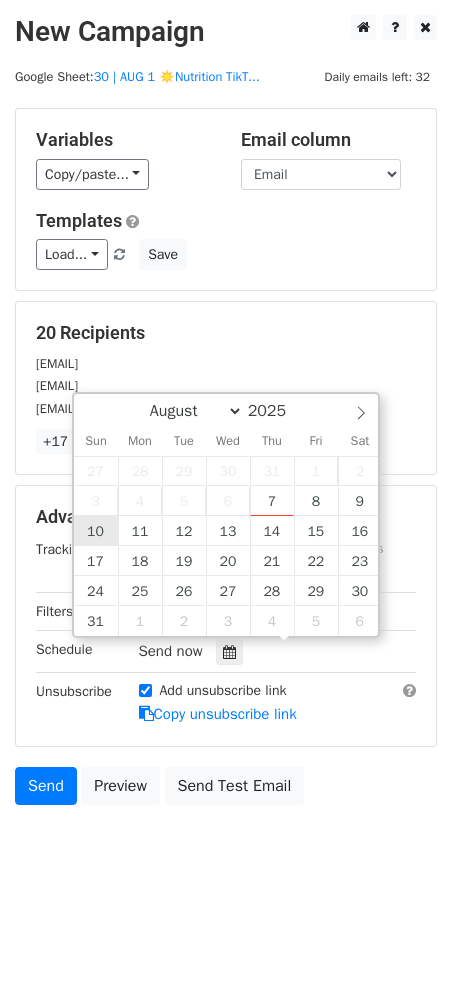 type on "2025-08-10 12:00" 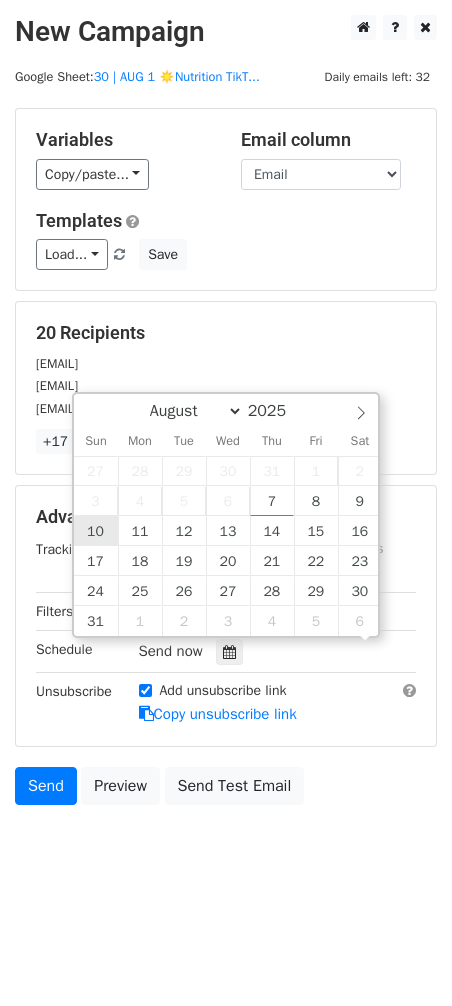 scroll, scrollTop: 0, scrollLeft: 0, axis: both 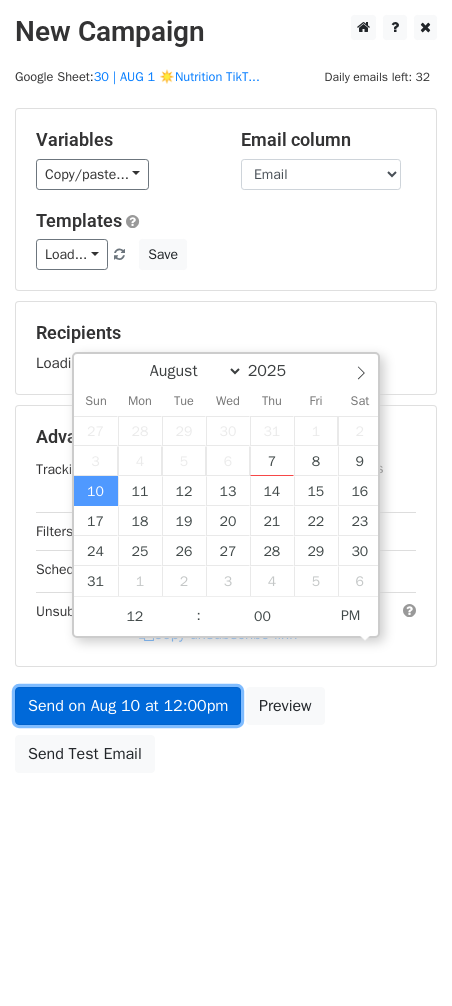 click on "Send on Aug 10 at 12:00pm" at bounding box center [128, 706] 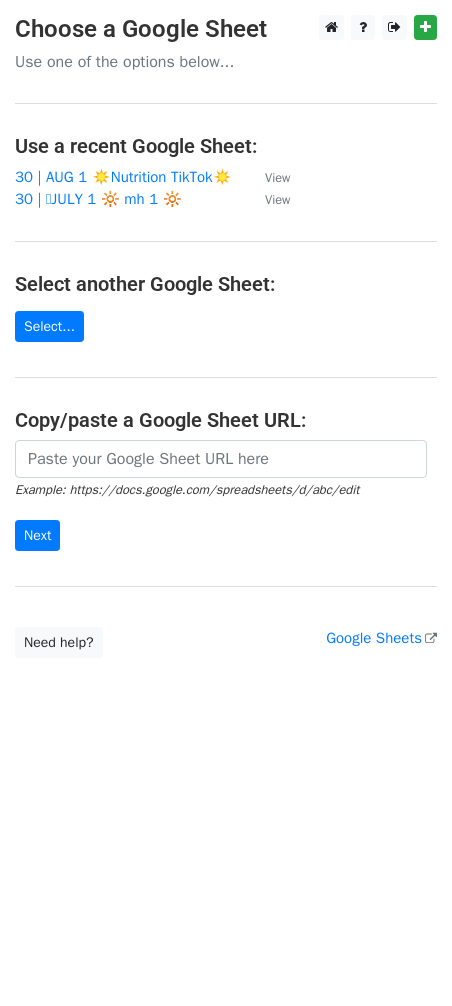 scroll, scrollTop: 0, scrollLeft: 0, axis: both 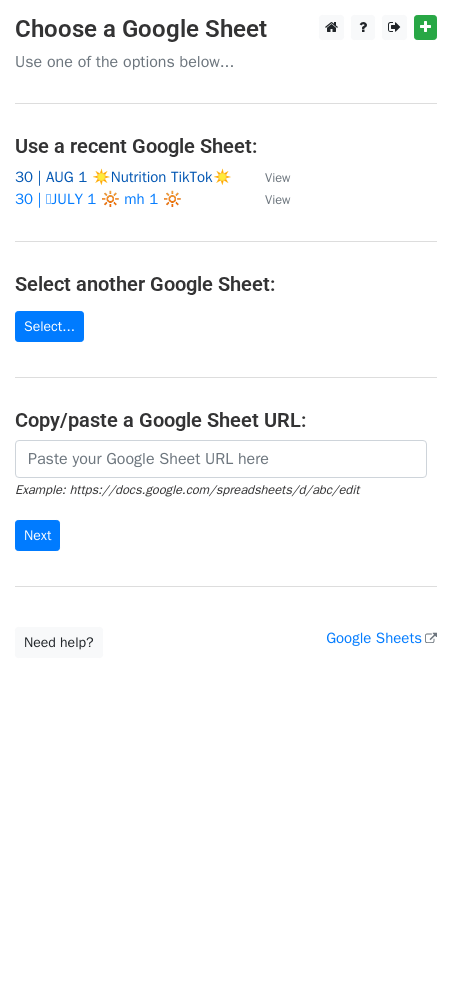 click on "30 | AUG 1 ☀️Nutrition TikTok☀️" at bounding box center (123, 177) 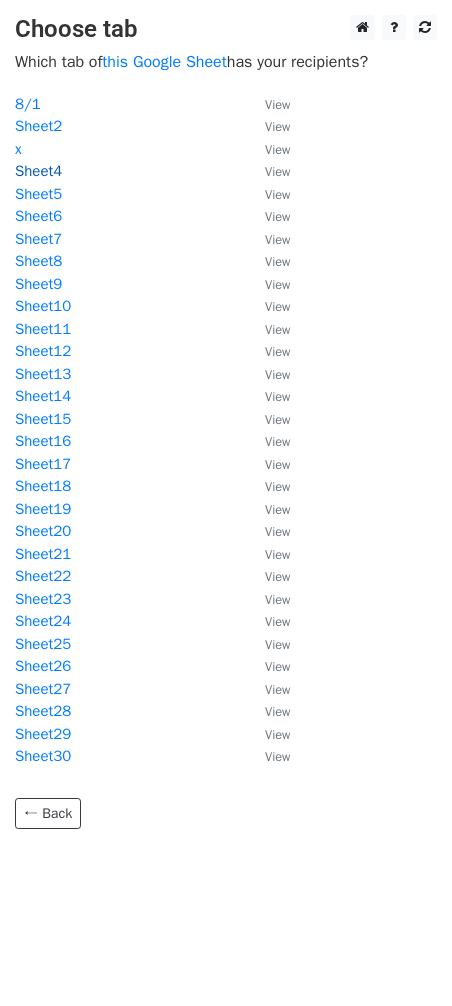scroll, scrollTop: 0, scrollLeft: 0, axis: both 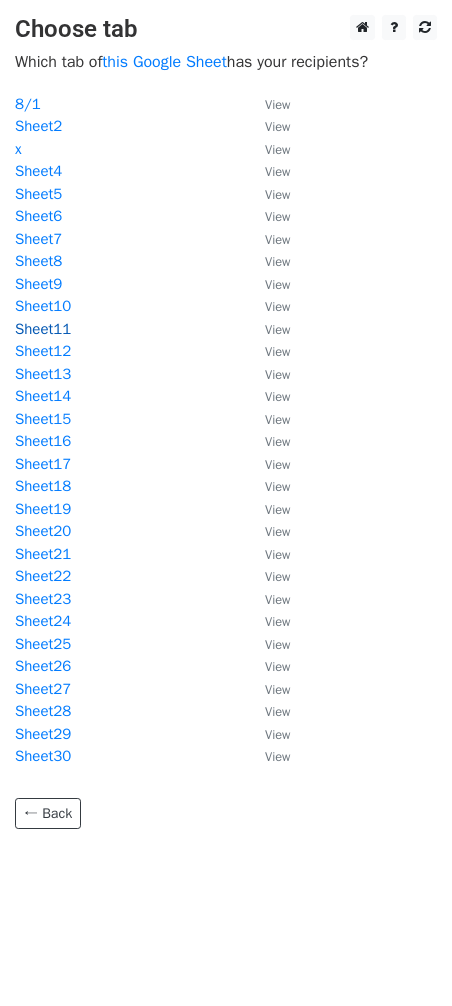 click on "Sheet11" at bounding box center [43, 329] 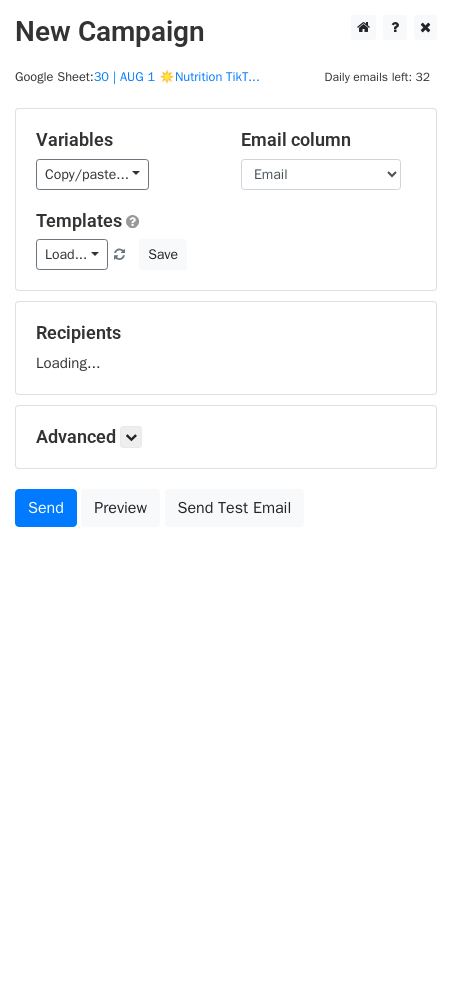 scroll, scrollTop: 0, scrollLeft: 0, axis: both 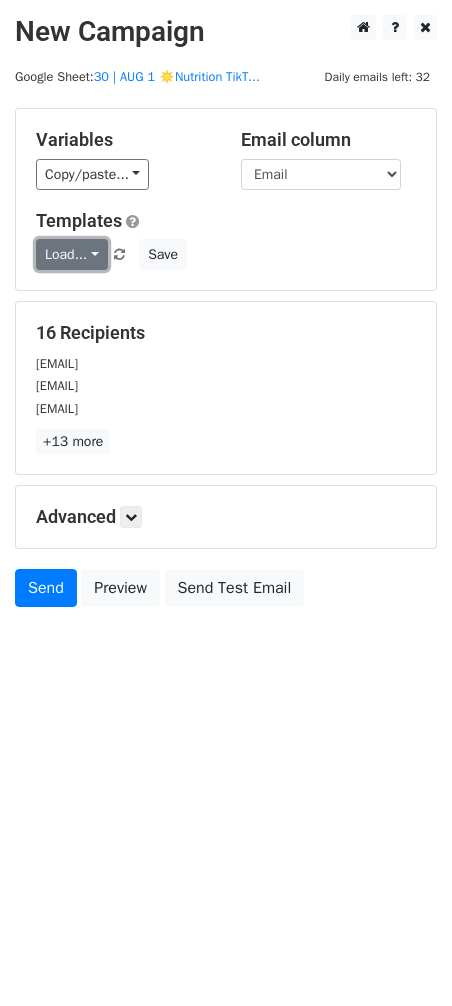 click on "Load..." at bounding box center [72, 254] 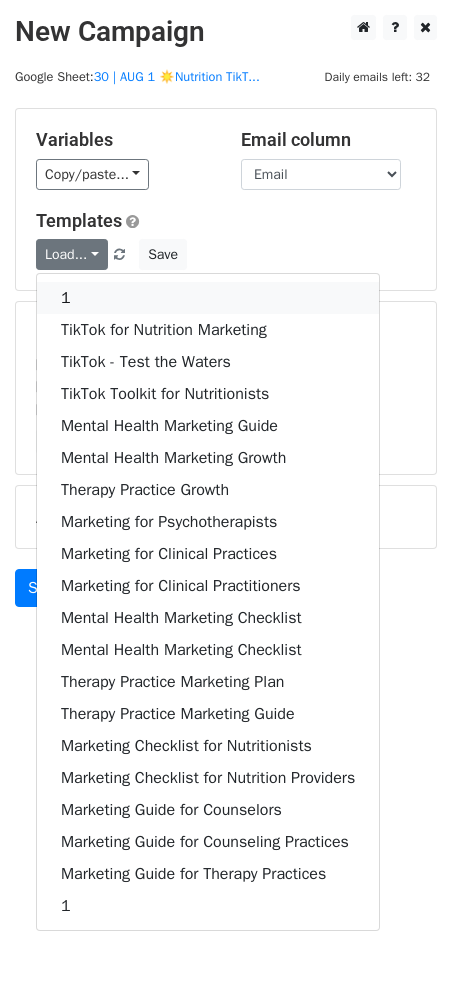 click on "1" at bounding box center (208, 298) 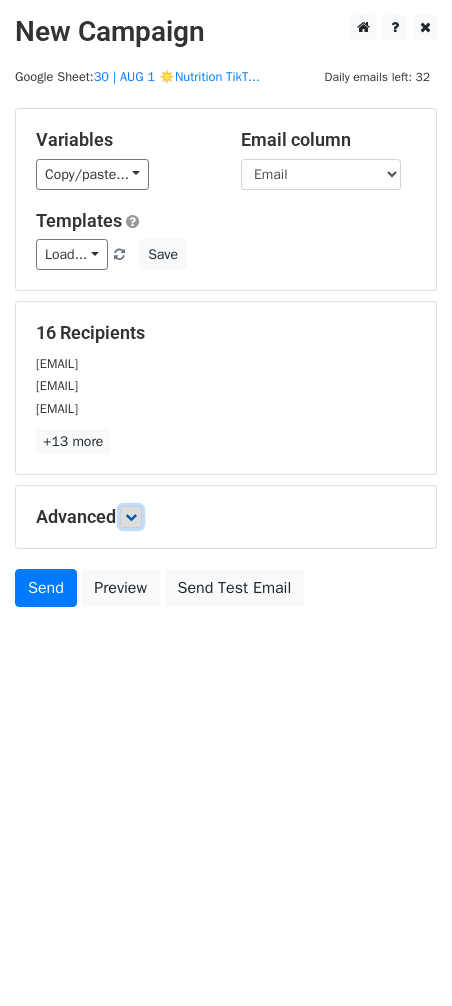 click at bounding box center (131, 517) 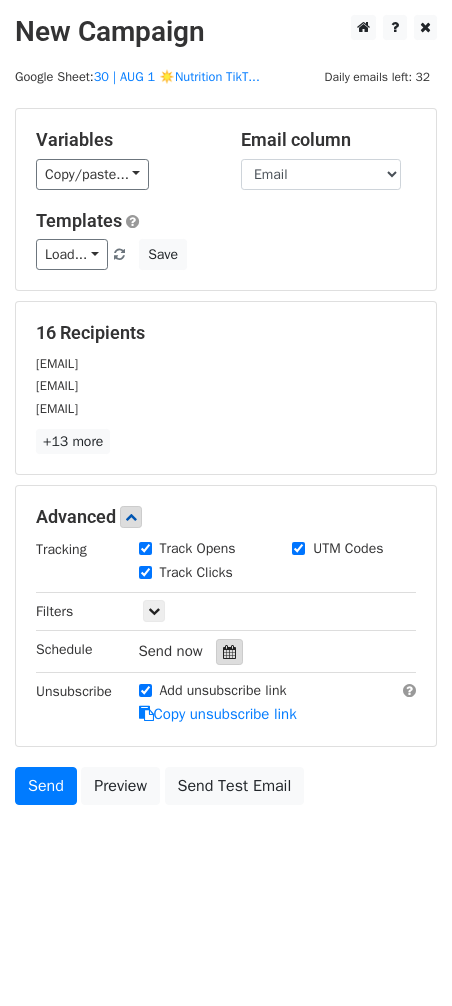 click at bounding box center [229, 652] 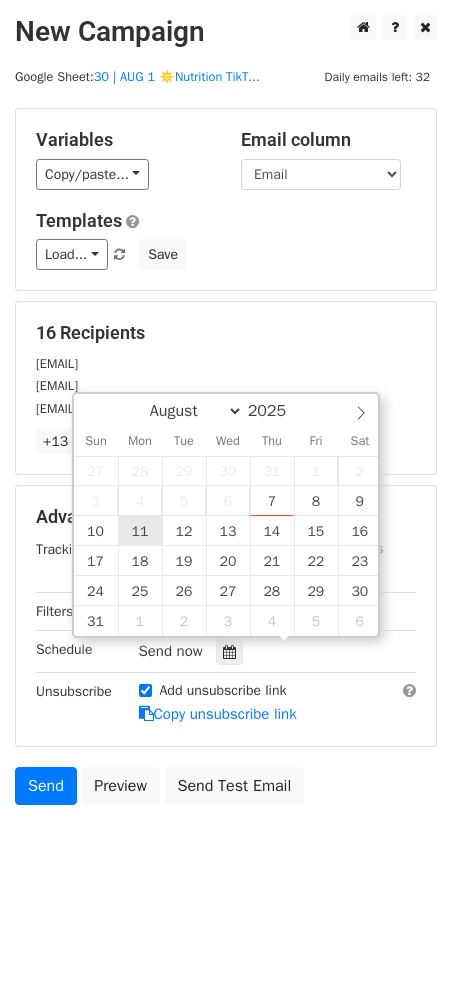 type on "2025-08-11 12:00" 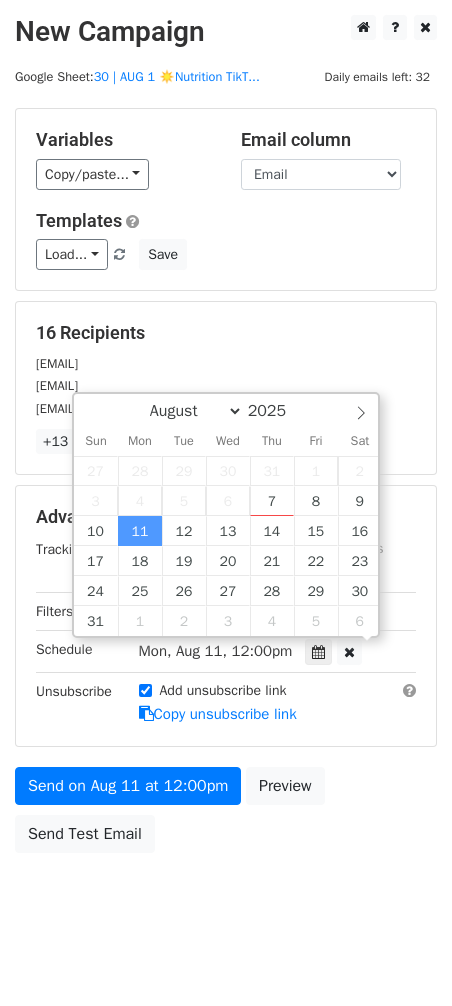 scroll, scrollTop: 0, scrollLeft: 0, axis: both 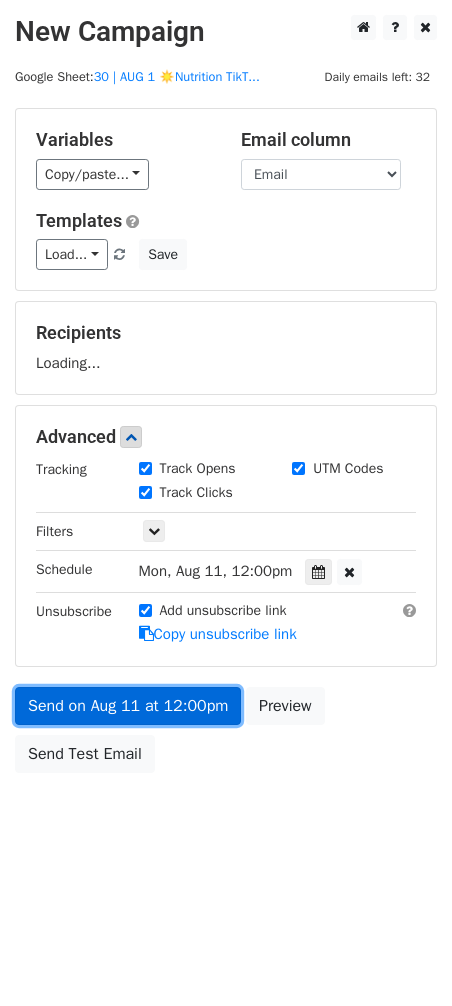 click on "Send on Aug 11 at 12:00pm" at bounding box center (128, 706) 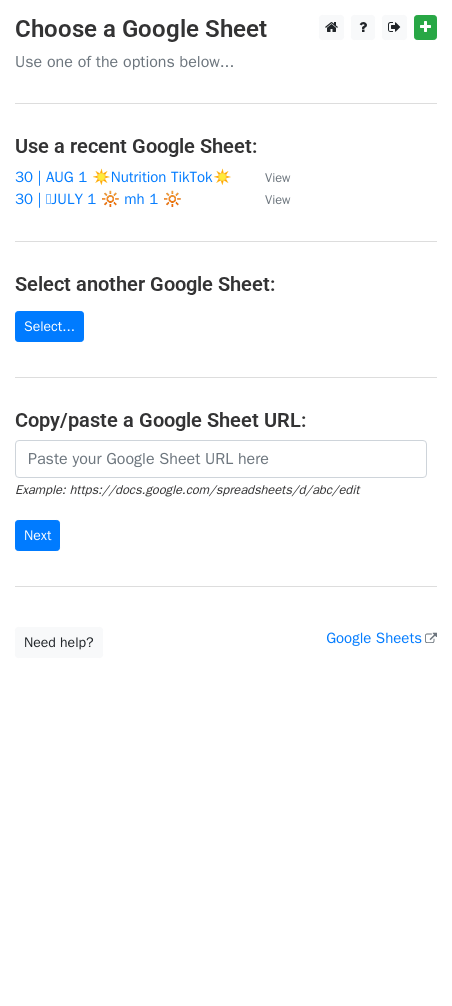 scroll, scrollTop: 0, scrollLeft: 0, axis: both 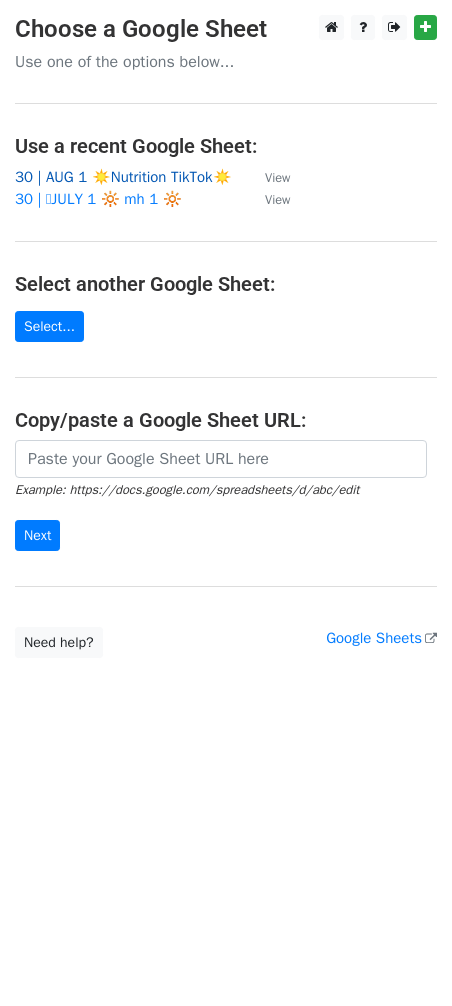 click on "30 | AUG 1 ☀️Nutrition TikTok☀️" at bounding box center (123, 177) 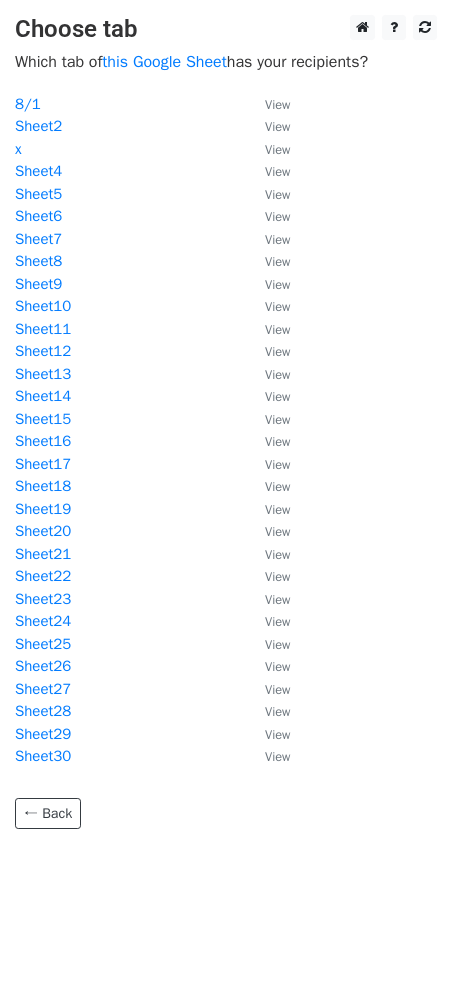scroll, scrollTop: 0, scrollLeft: 0, axis: both 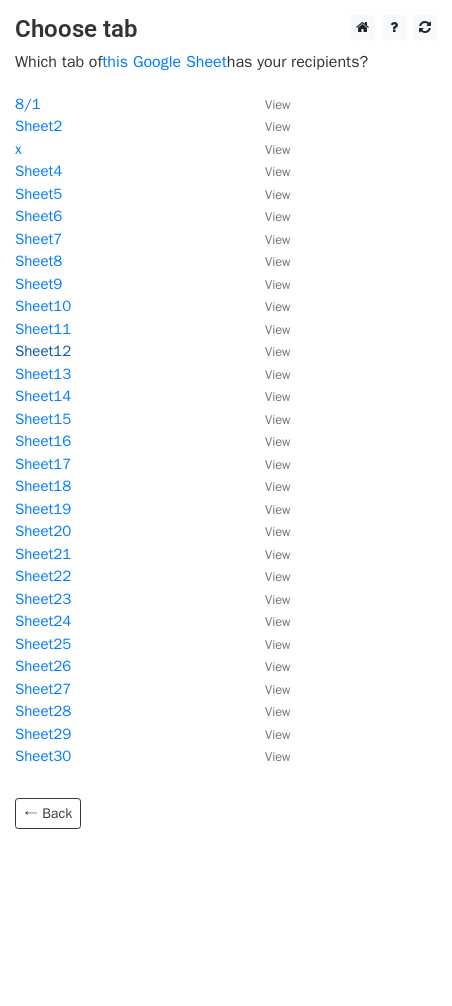 click on "Sheet12" at bounding box center [43, 351] 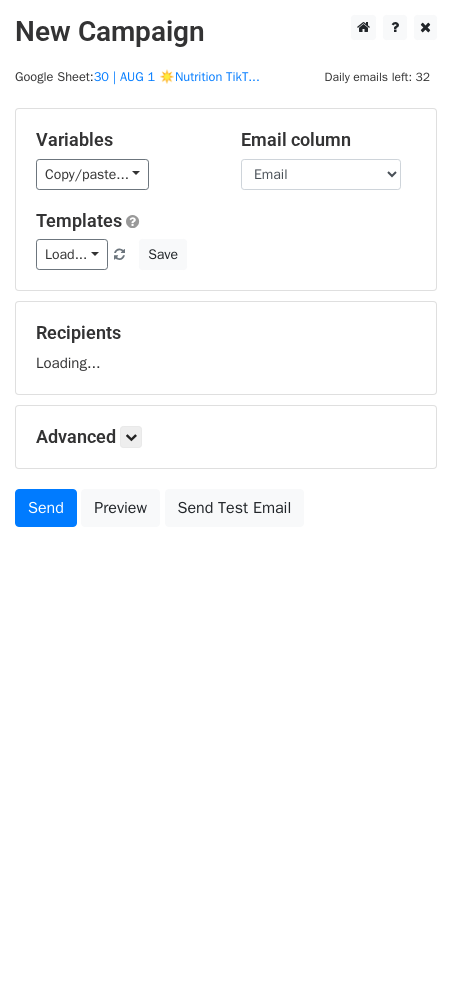 scroll, scrollTop: 0, scrollLeft: 0, axis: both 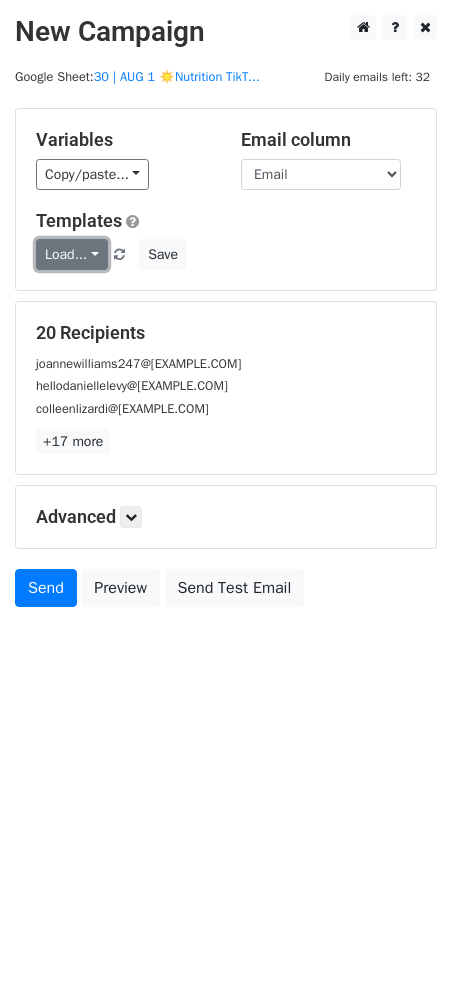 click on "Load..." at bounding box center [72, 254] 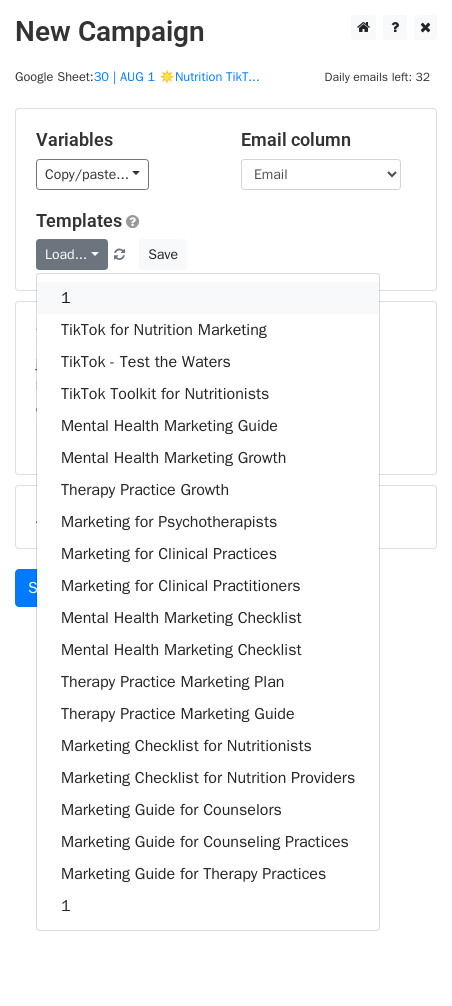 click on "1" at bounding box center [208, 298] 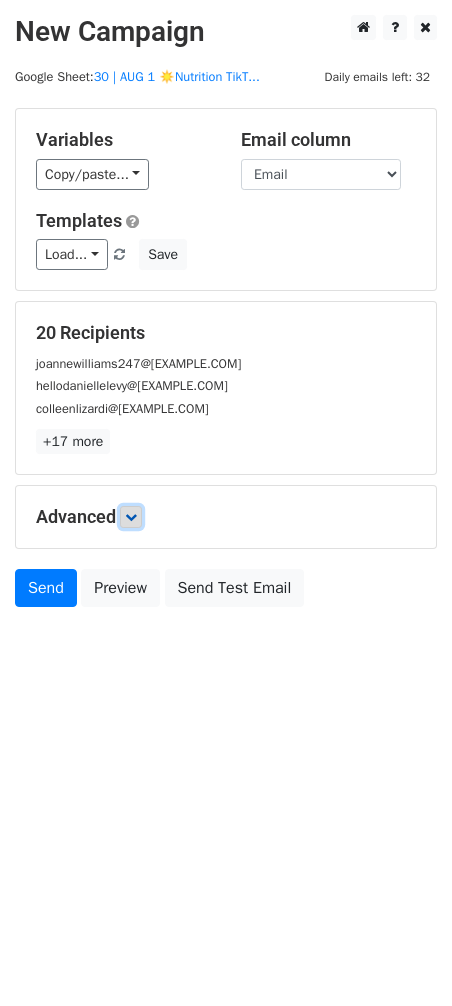 click at bounding box center (131, 517) 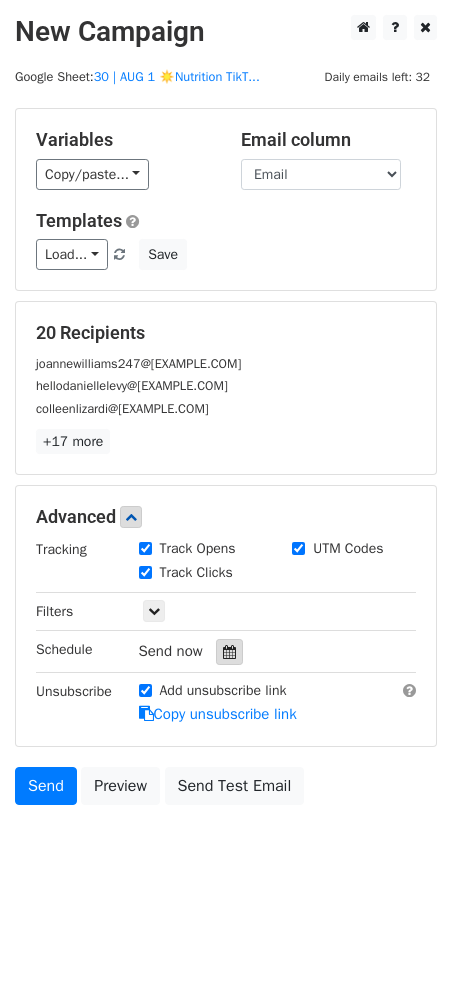 click at bounding box center (229, 652) 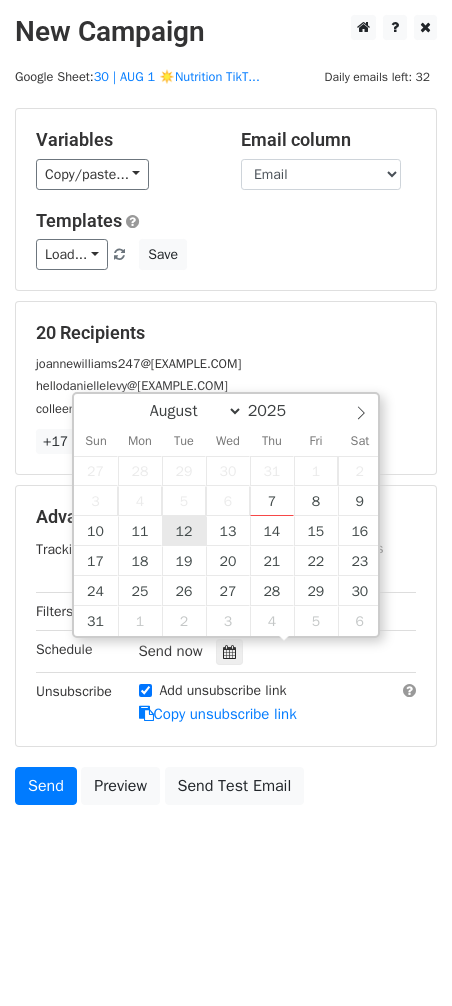 type on "2025-08-12 12:00" 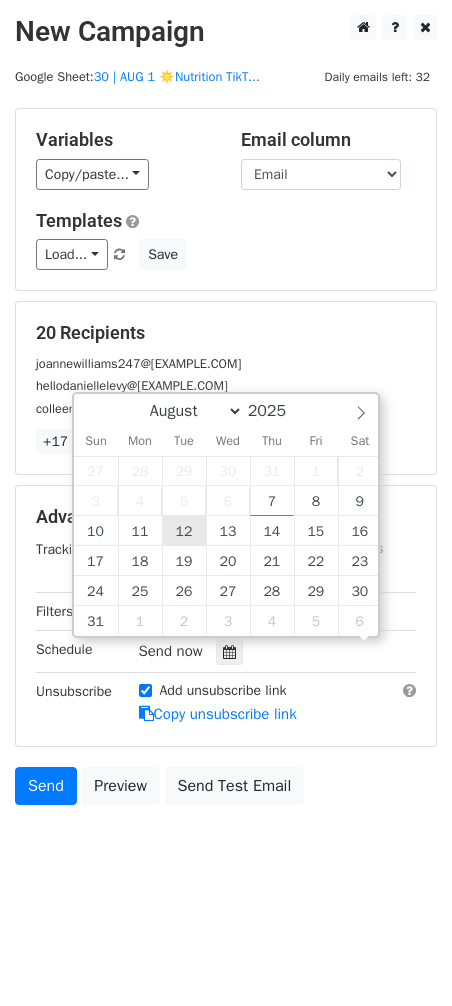 scroll, scrollTop: 0, scrollLeft: 0, axis: both 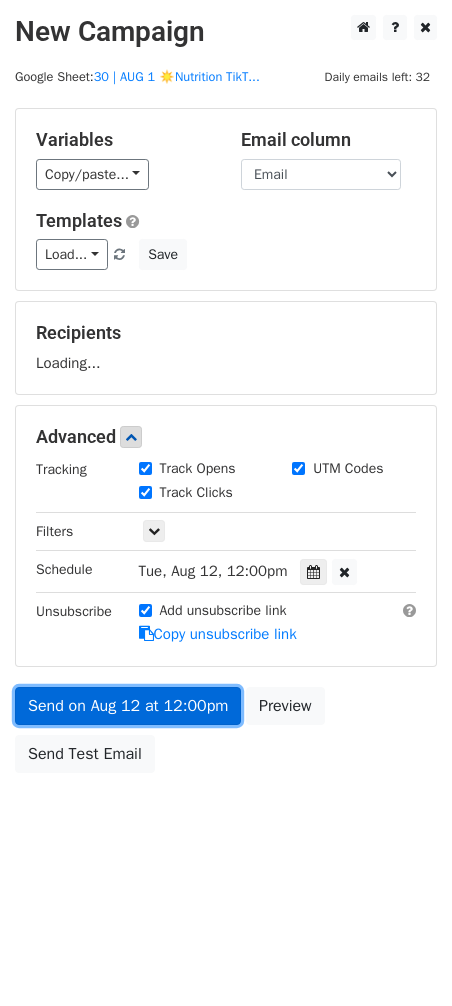 click on "Send on Aug 12 at 12:00pm" at bounding box center [128, 706] 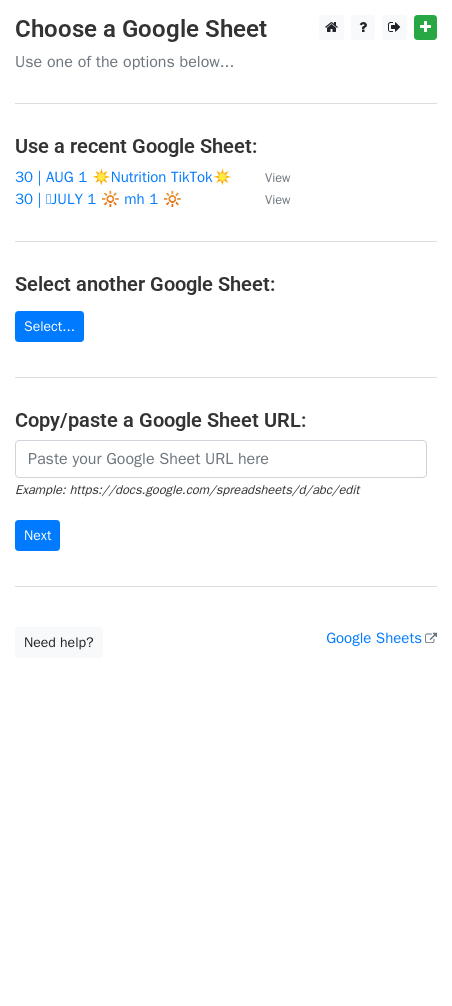 scroll, scrollTop: 0, scrollLeft: 0, axis: both 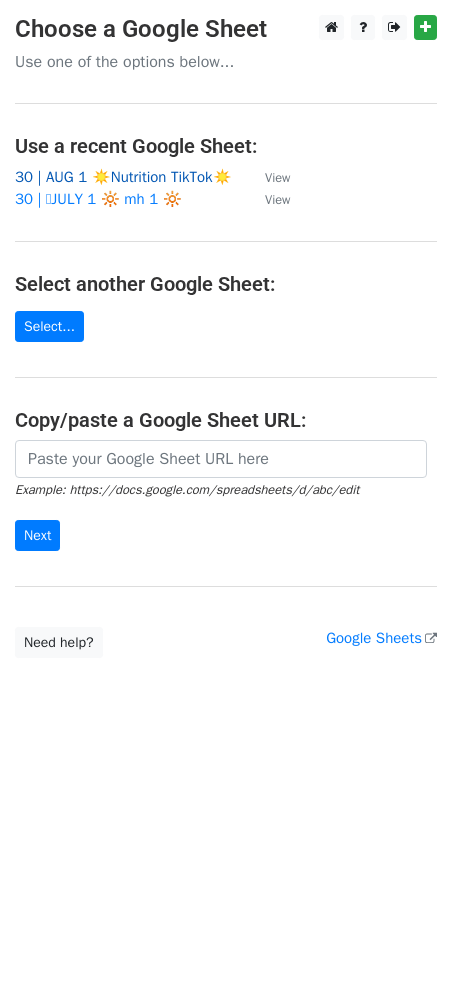 click on "30 | AUG 1 ☀️Nutrition TikTok☀️" at bounding box center [123, 177] 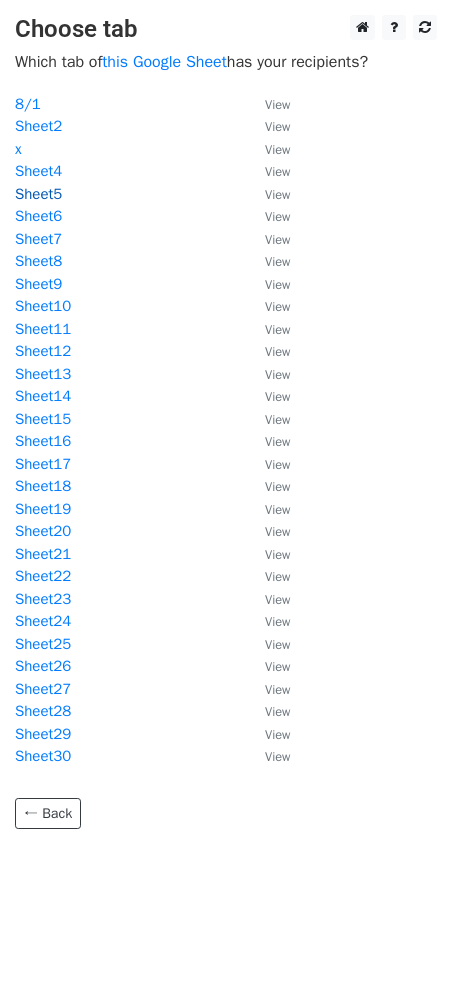 scroll, scrollTop: 0, scrollLeft: 0, axis: both 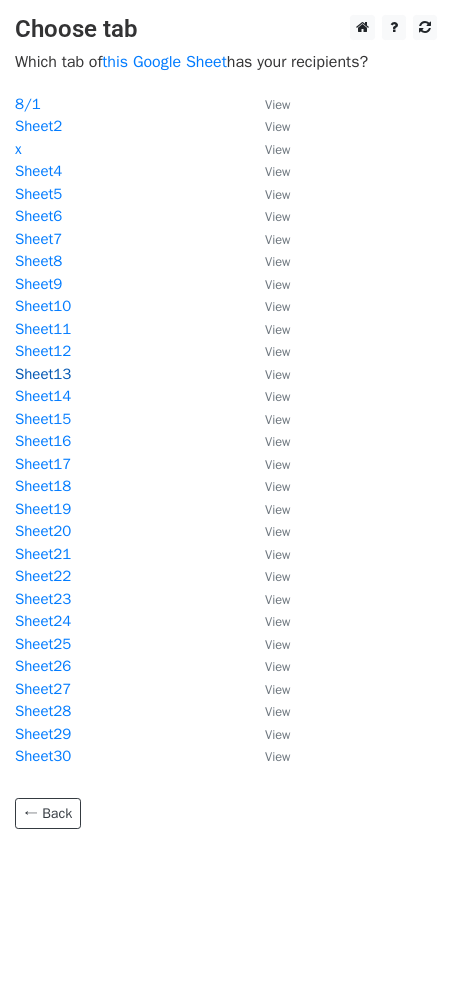 click on "Sheet13" at bounding box center (43, 374) 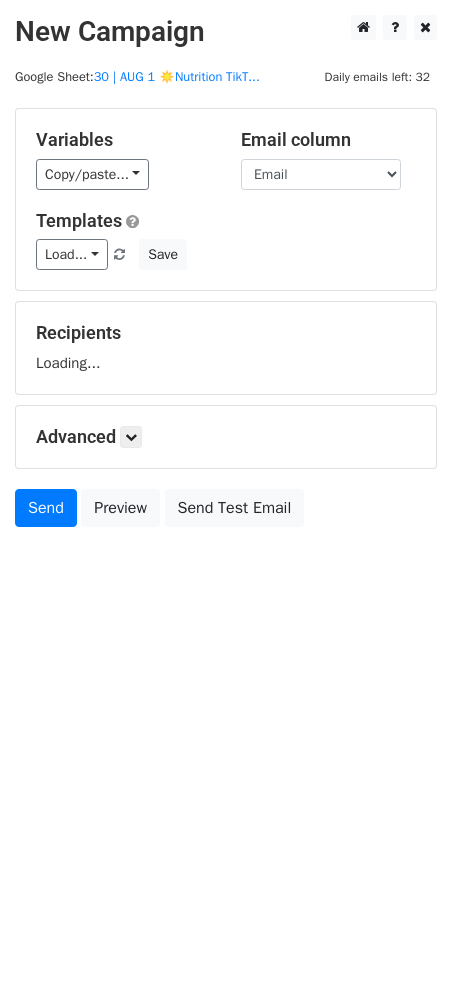 scroll, scrollTop: 0, scrollLeft: 0, axis: both 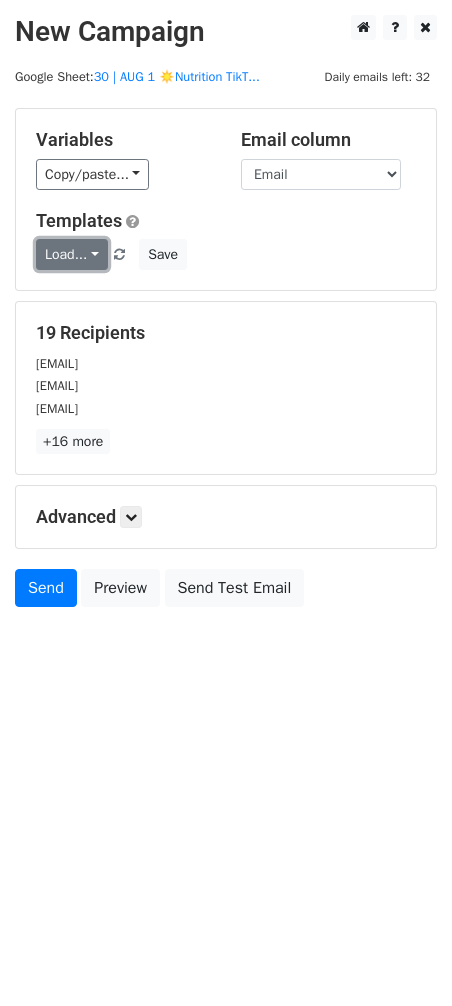click on "Load..." at bounding box center [72, 254] 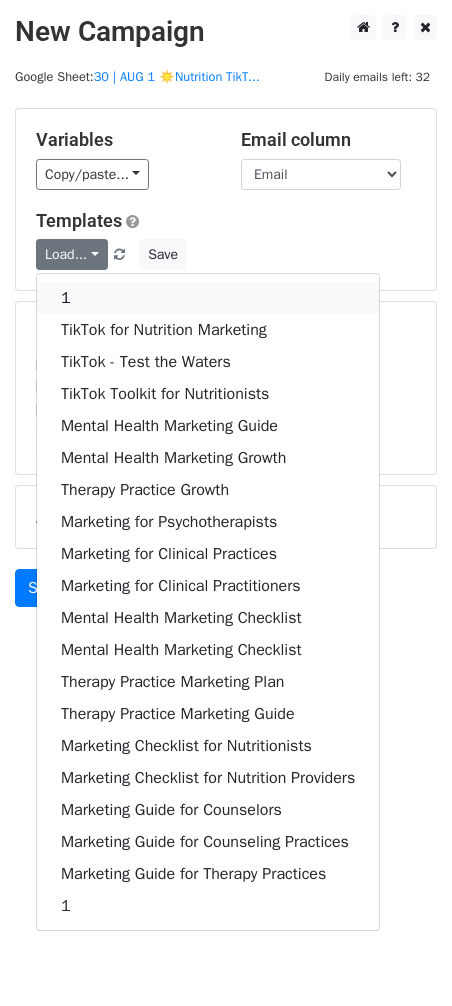 click on "1" at bounding box center [208, 298] 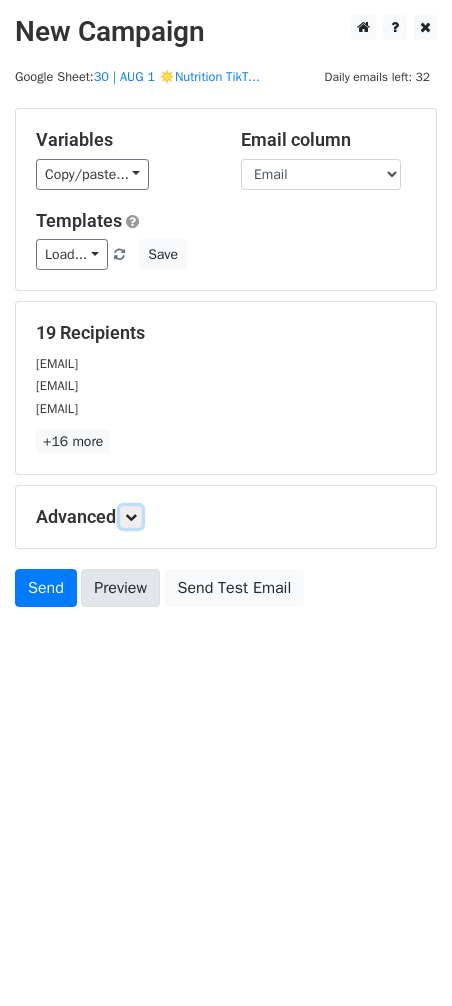 drag, startPoint x: 135, startPoint y: 510, endPoint x: 162, endPoint y: 577, distance: 72.235725 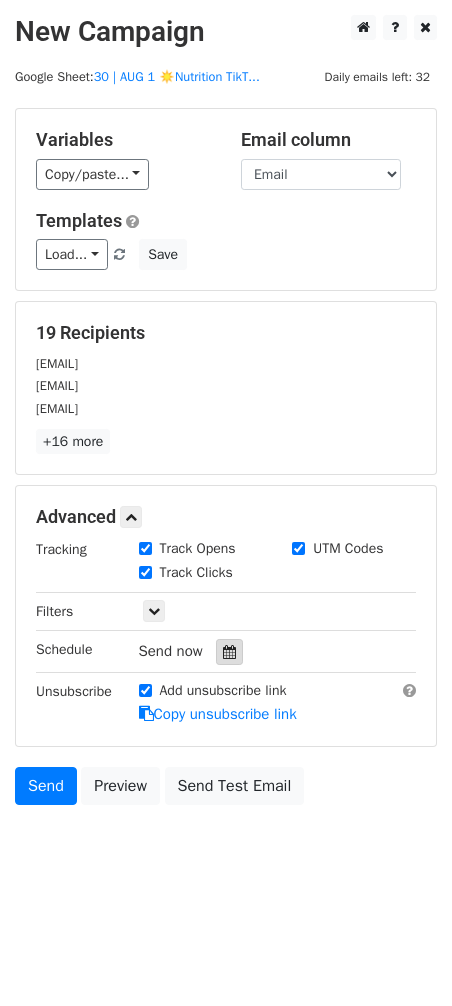 click at bounding box center (229, 652) 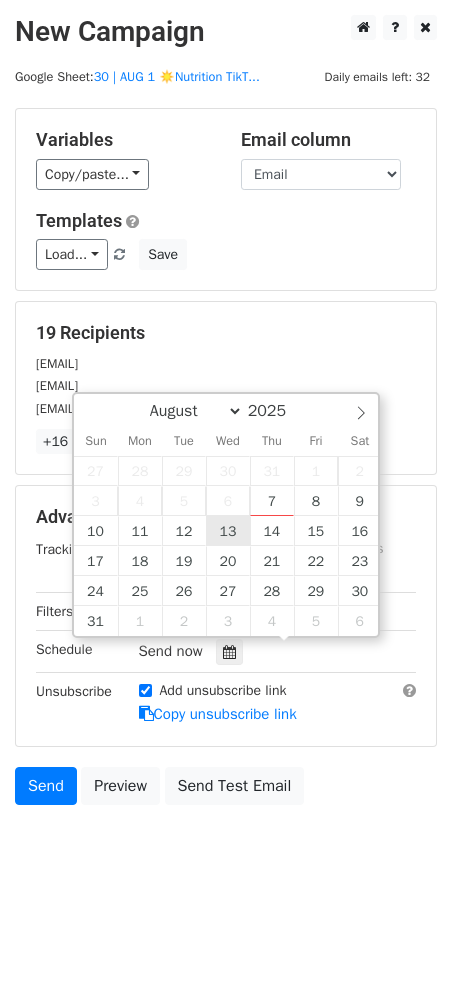 type on "2025-08-13 12:00" 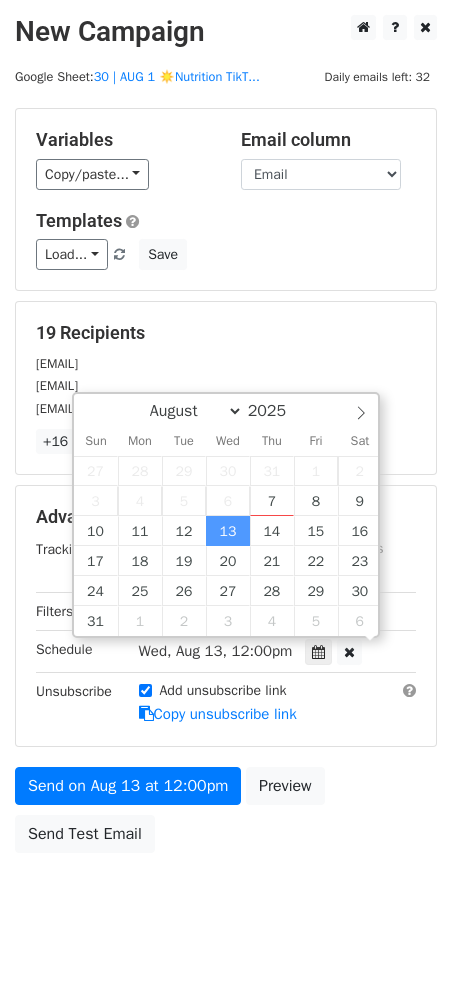 scroll, scrollTop: 0, scrollLeft: 0, axis: both 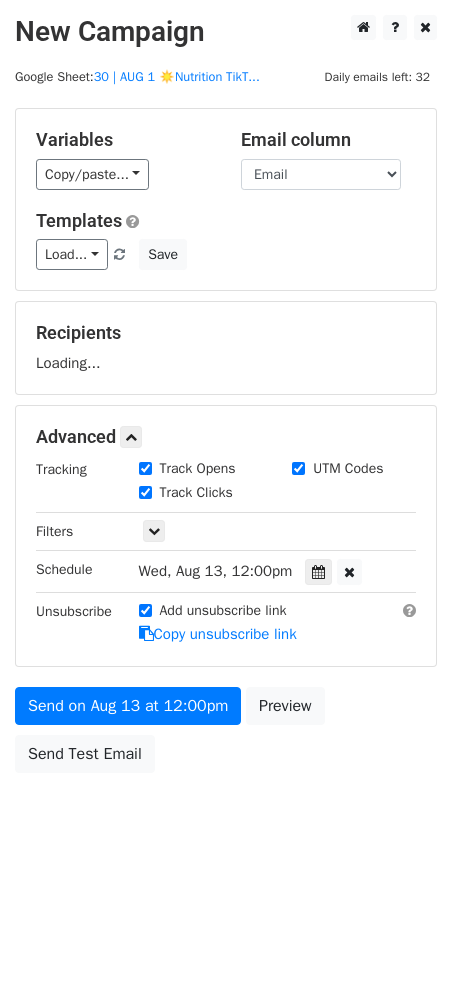 click on "Variables
Copy/paste...
{{Name}}
{{Email}}
Email column
Name
Email
Templates
Load...
1
TikTok for Nutrition Marketing
TikTok - Test the Waters
TikTok Toolkit for Nutritionists
Mental Health Marketing Guide
Mental Health Marketing Growth
Therapy Practice Growth
Marketing for Psychotherapists
Marketing for Clinical Practices
Marketing for Clinical Practitioners
Mental Health Marketing Checklist
Mental Health Marketing Checklist
Therapy Practice Marketing Plan
Therapy Practice Marketing Guide
Marketing Checklist for Nutritionists
Marketing Checklist for Nutrition Providers
Marketing Guide for Counselors
Marketing Guide for Counseling Practices
Marketing Guide for Therapy Practices
1
Save
Recipients Loading...
Advanced
Tracking
Track Opens
UTM Codes
Track Clicks
Filters" at bounding box center [226, 445] 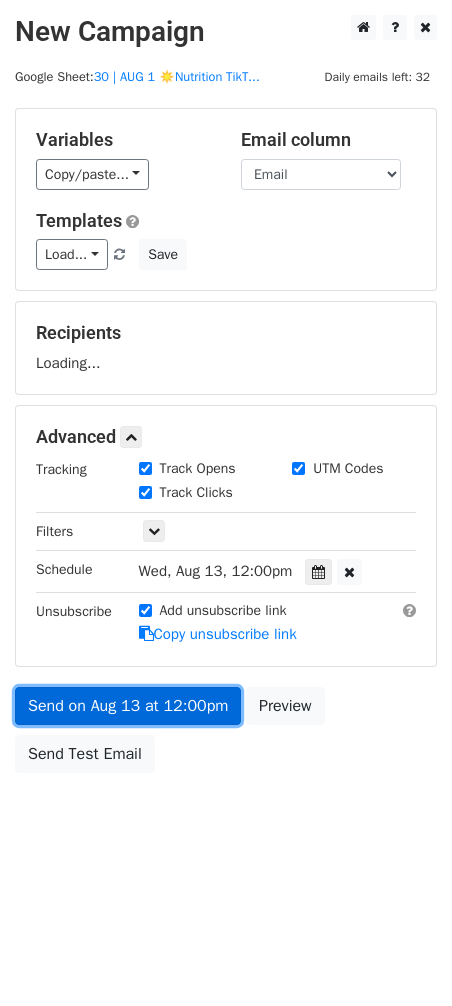 click on "Variables
Copy/paste...
{{Name}}
{{Email}}
Email column
Name
Email
Templates
Load...
1
TikTok for Nutrition Marketing
TikTok - Test the Waters
TikTok Toolkit for Nutritionists
Mental Health Marketing Guide
Mental Health Marketing Growth
Therapy Practice Growth
Marketing for Psychotherapists
Marketing for Clinical Practices
Marketing for Clinical Practitioners
Mental Health Marketing Checklist
Mental Health Marketing Checklist
Therapy Practice Marketing Plan
Therapy Practice Marketing Guide
Marketing Checklist for Nutritionists
Marketing Checklist for Nutrition Providers
Marketing Guide for Counselors
Marketing Guide for Counseling Practices
Marketing Guide for Therapy Practices
1
Save
Recipients Loading...
Advanced
Tracking
Track Opens
UTM Codes
Track Clicks
Filters" at bounding box center [226, 445] 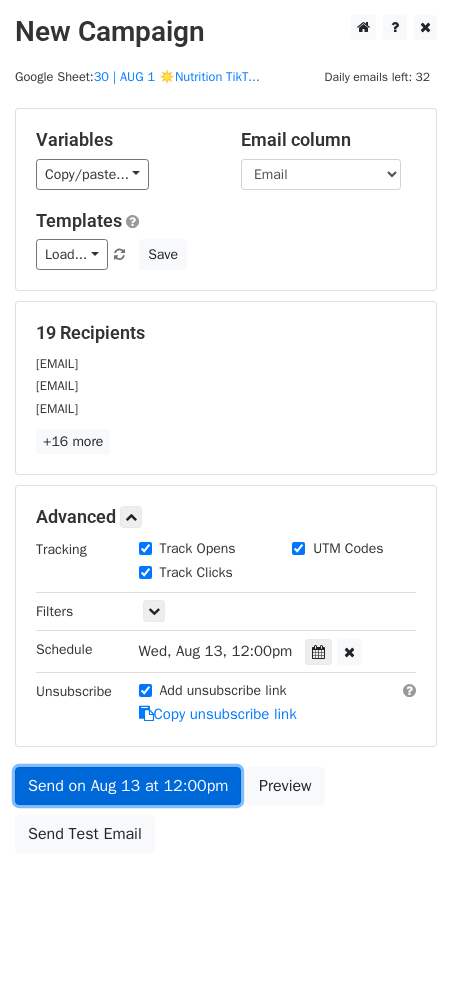 click on "Send on Aug 13 at 12:00pm" at bounding box center [128, 786] 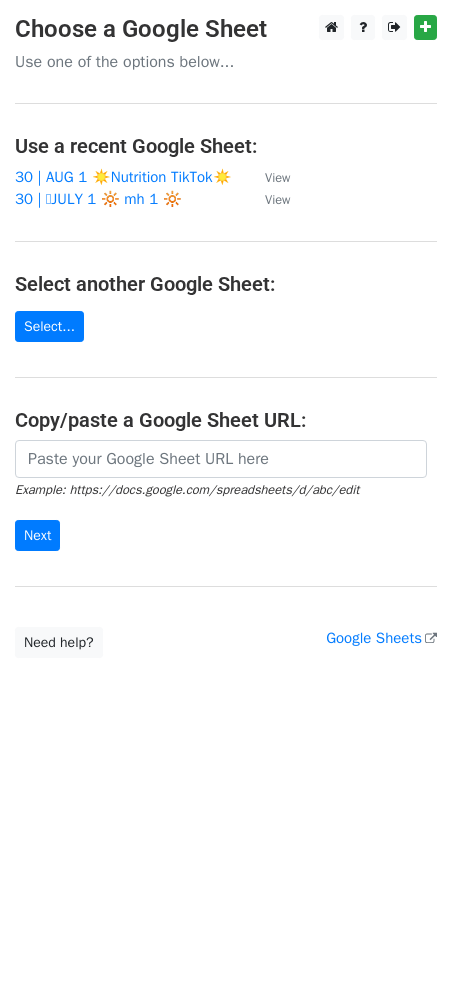 scroll, scrollTop: 0, scrollLeft: 0, axis: both 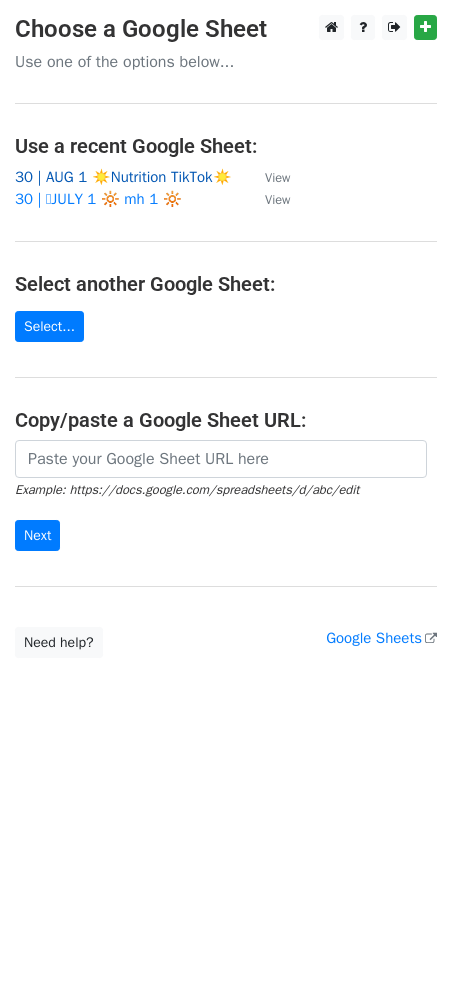 click on "30 | AUG 1 ☀️Nutrition TikTok☀️" at bounding box center [123, 177] 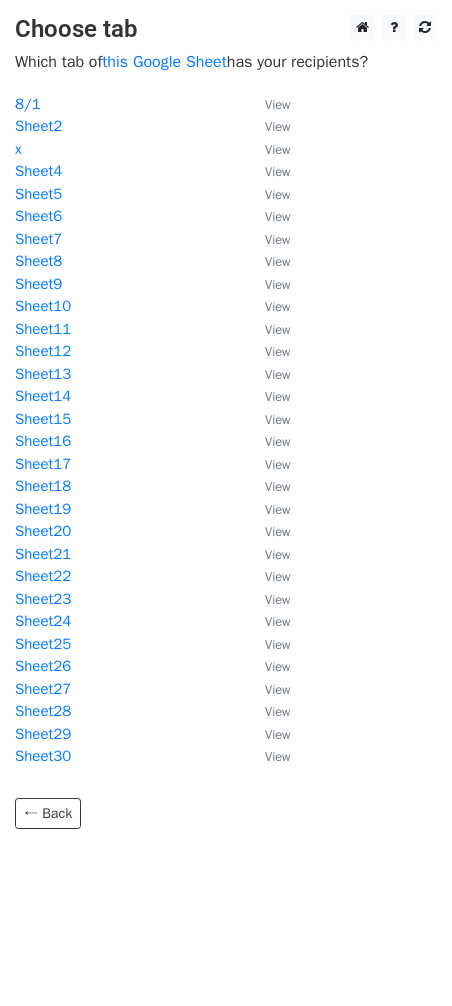 scroll, scrollTop: 0, scrollLeft: 0, axis: both 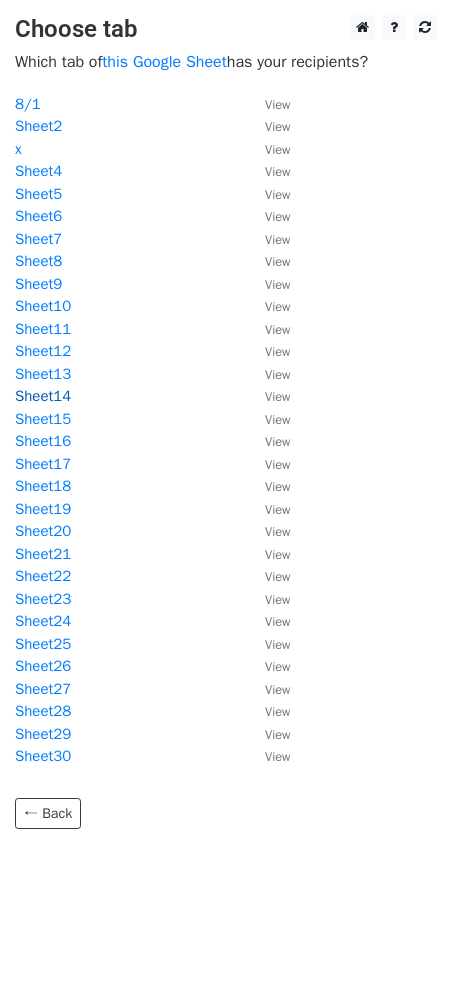click on "Sheet14" at bounding box center [43, 396] 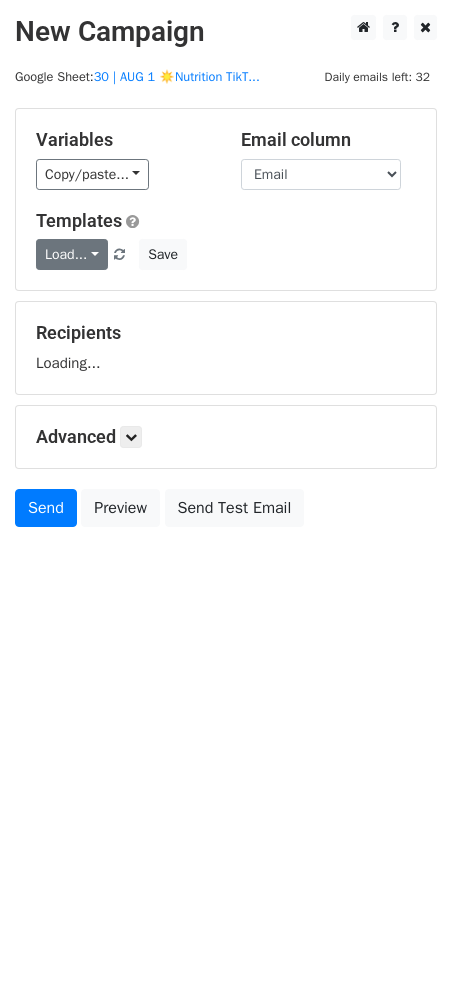 scroll, scrollTop: 0, scrollLeft: 0, axis: both 